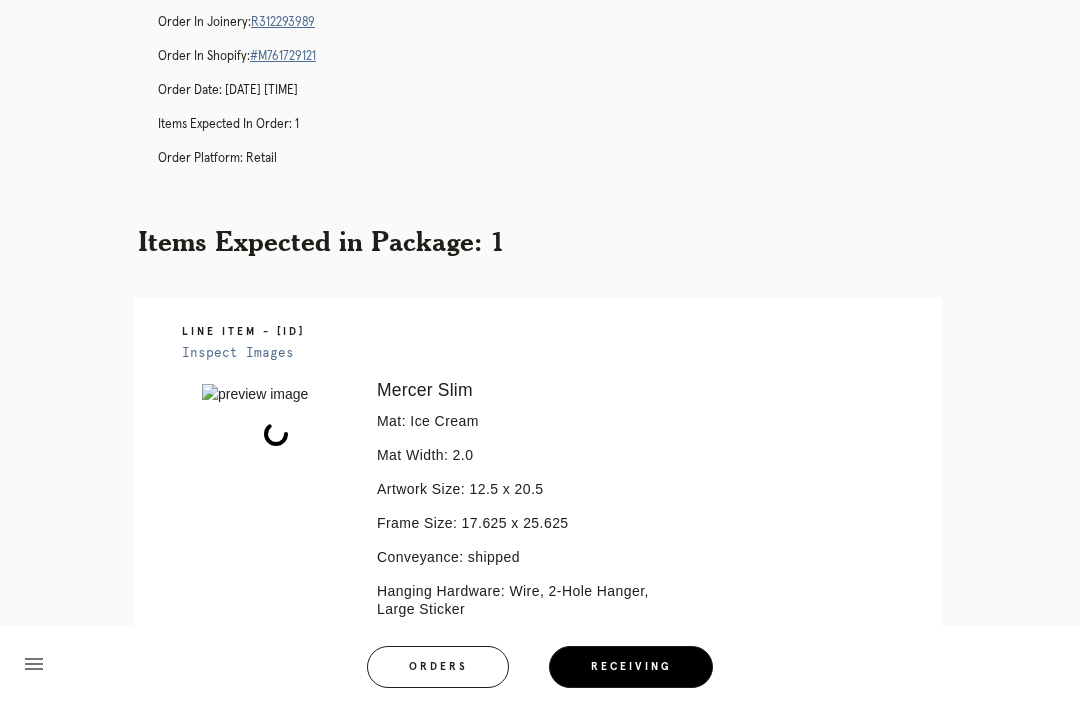 scroll, scrollTop: 250, scrollLeft: 0, axis: vertical 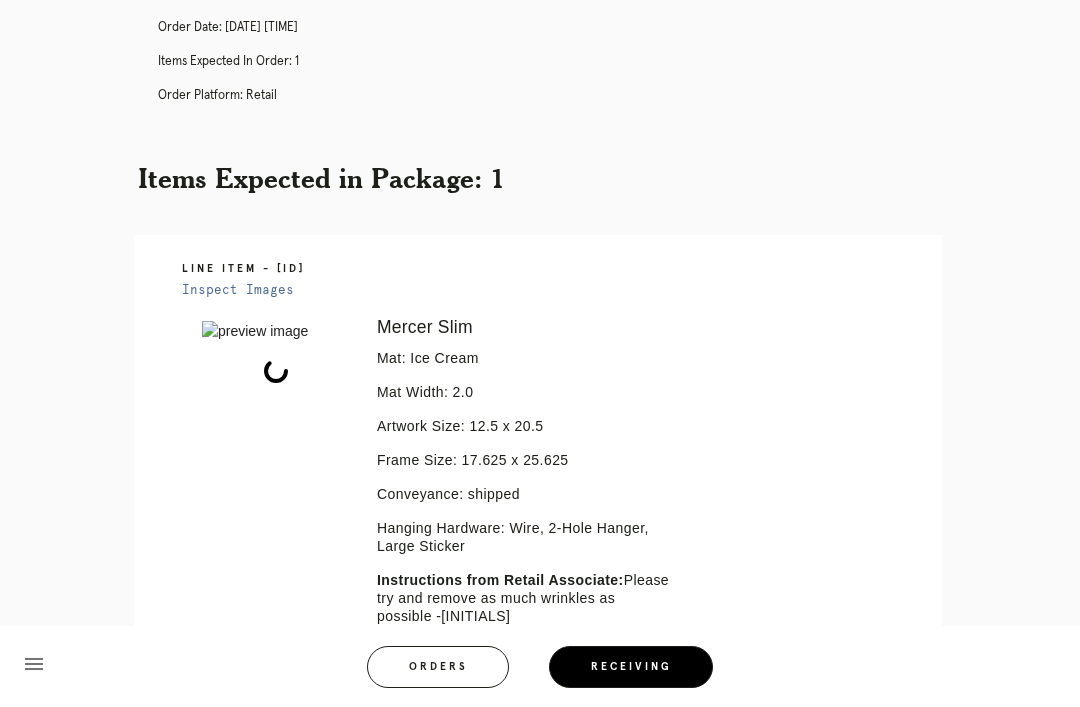 click on "Orders" at bounding box center [438, 667] 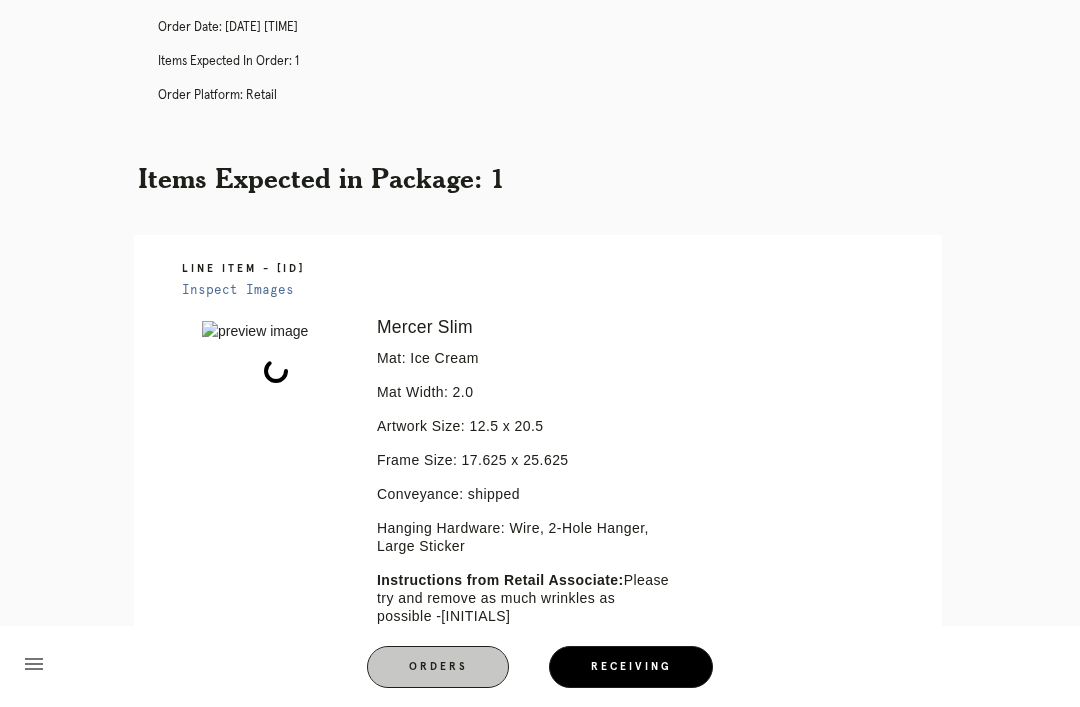 scroll, scrollTop: 0, scrollLeft: 0, axis: both 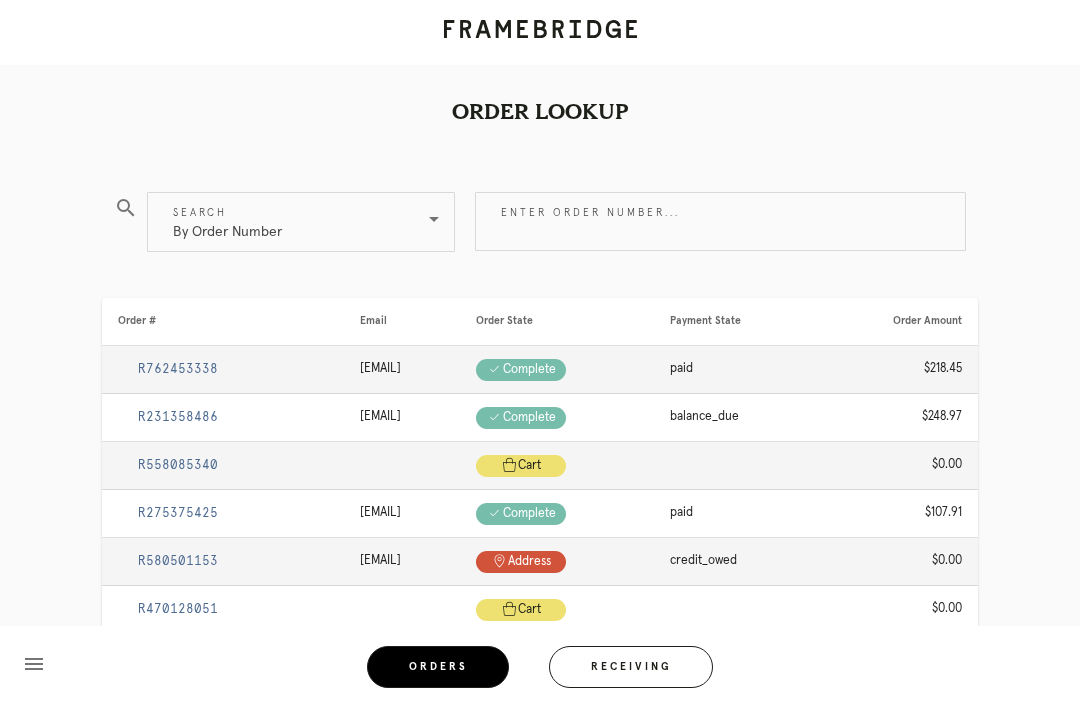 click on "Enter order number..." at bounding box center (720, 221) 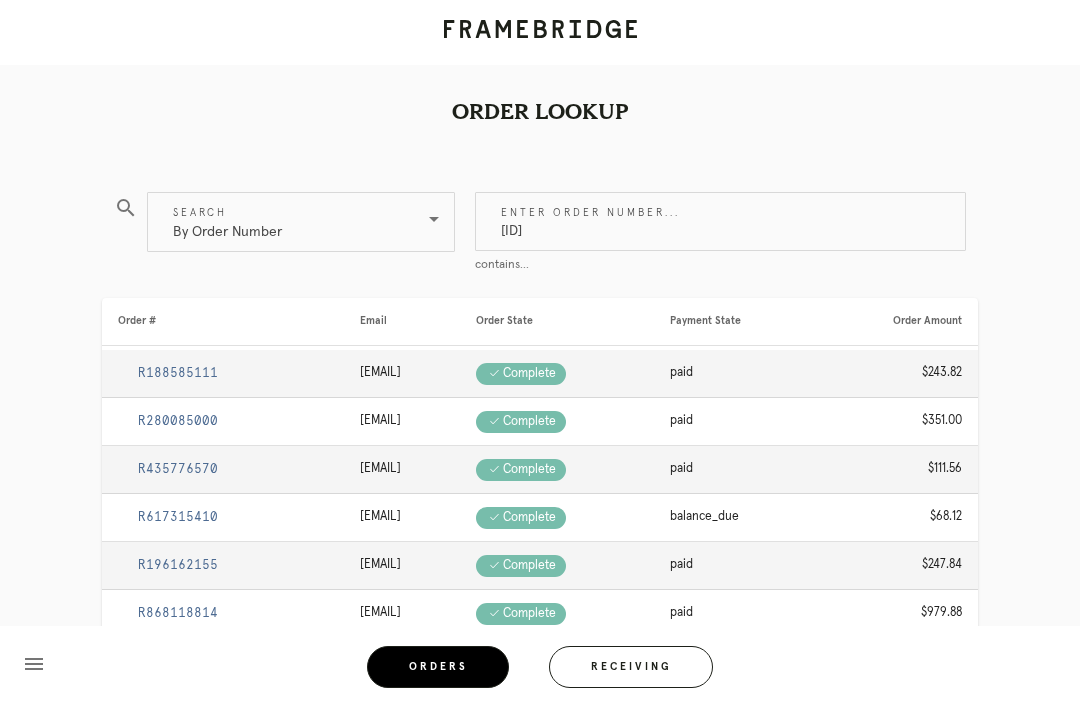 type on "[ID]" 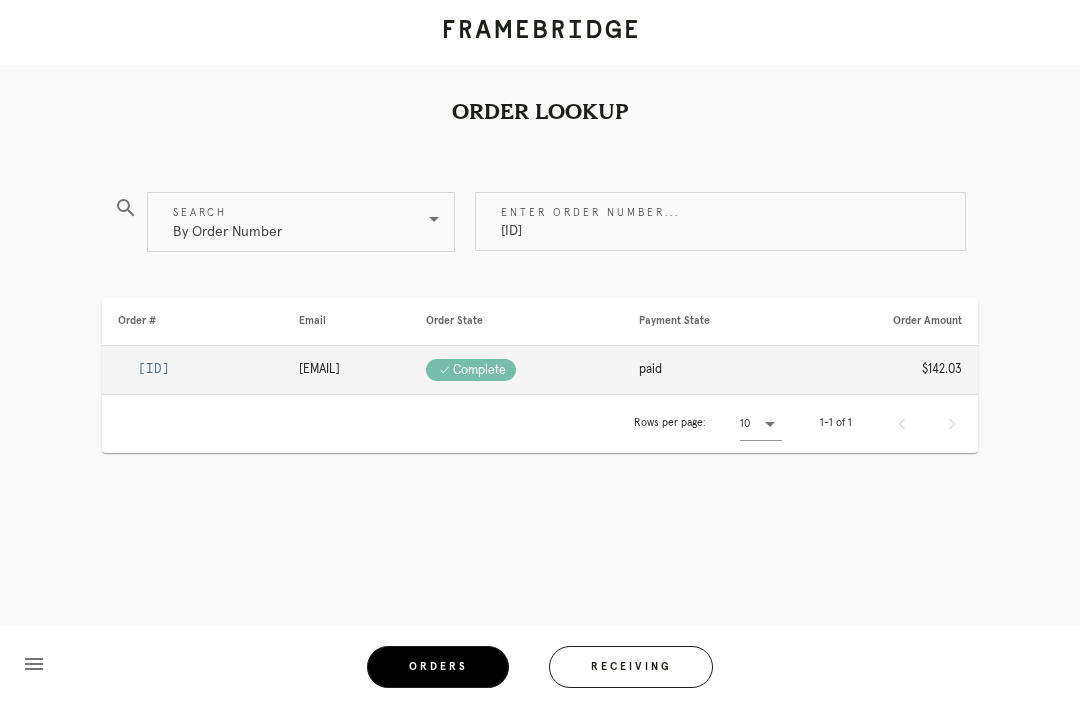 click on "[ID]" at bounding box center [154, 369] 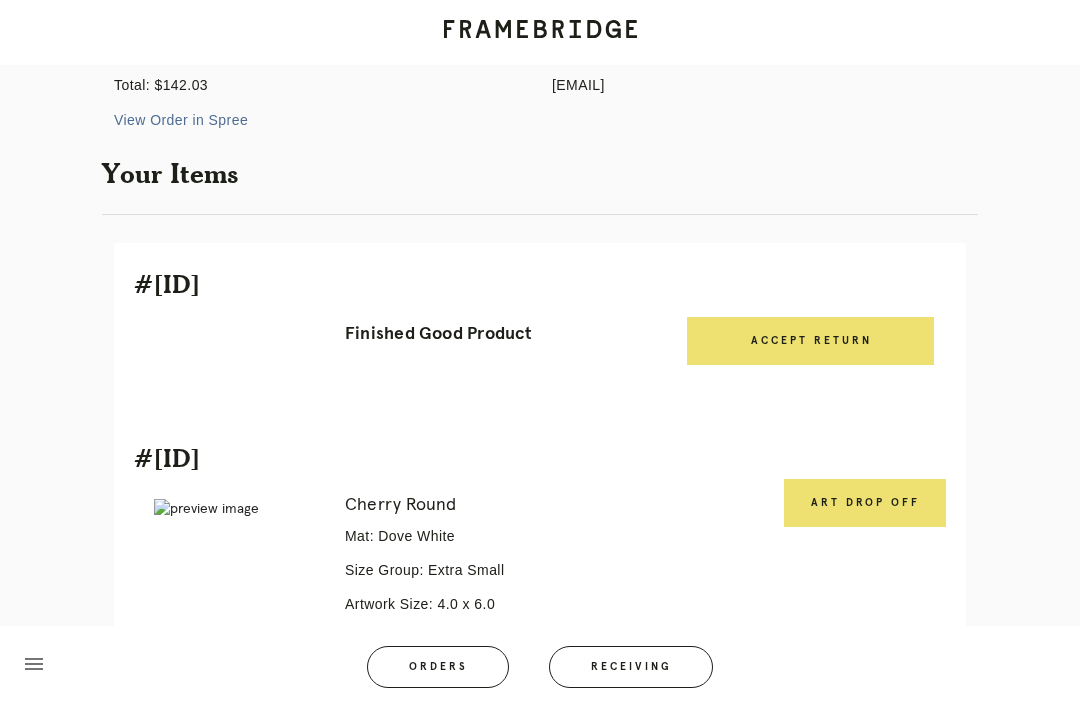 scroll, scrollTop: 176, scrollLeft: 0, axis: vertical 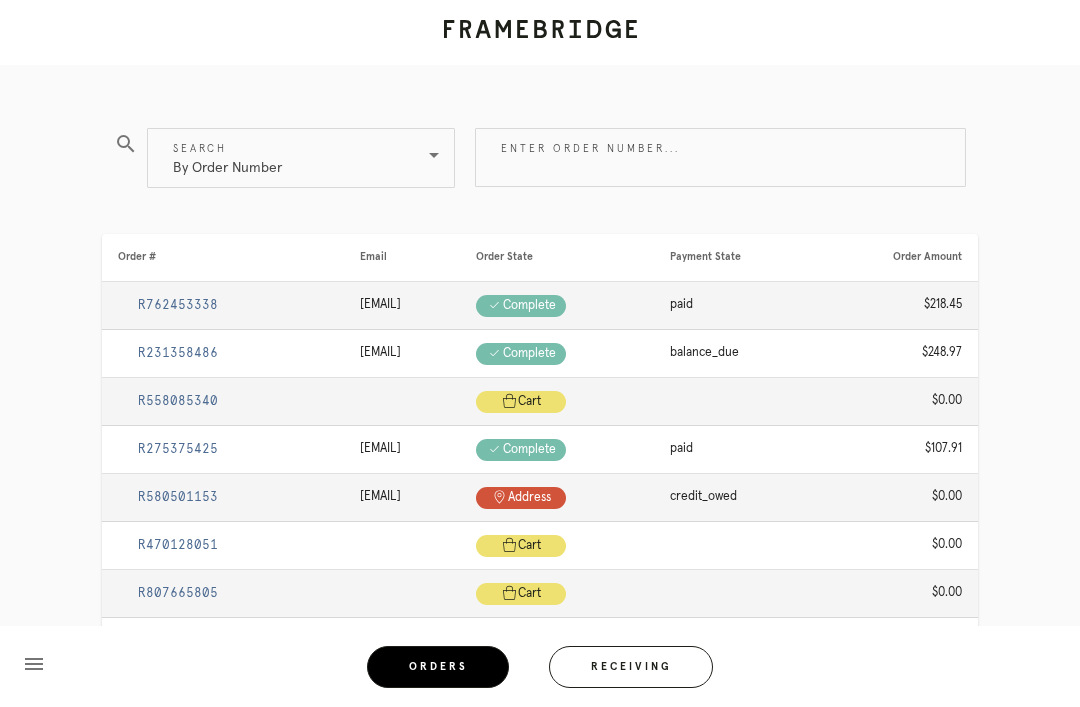 click on "Enter order number..." at bounding box center [720, 157] 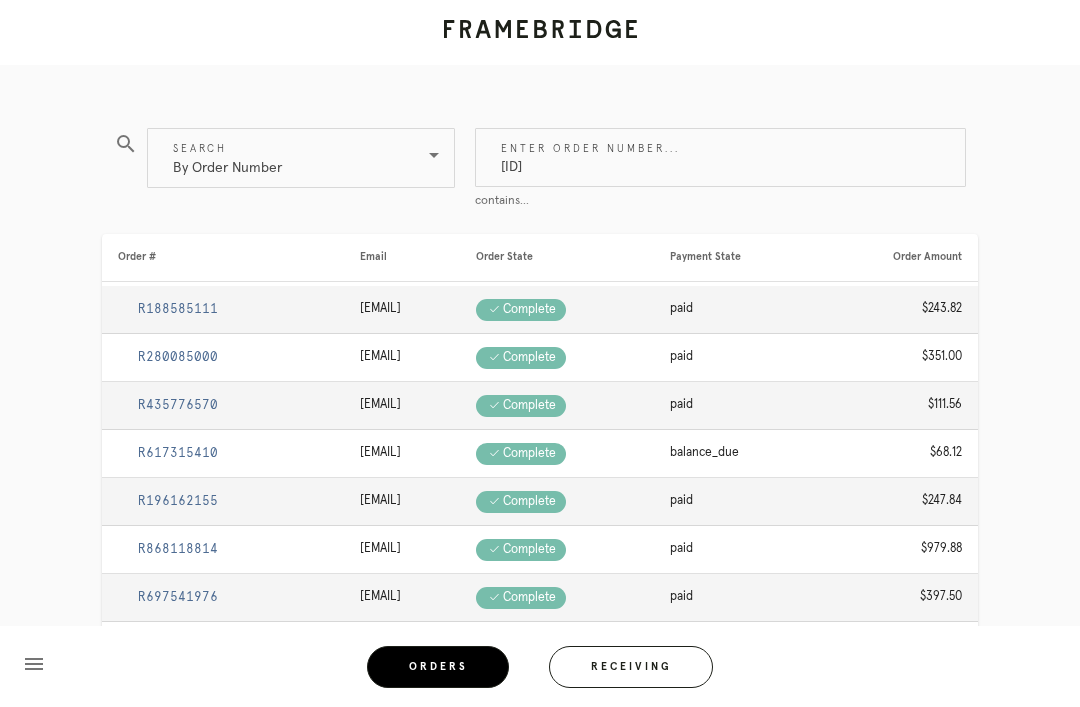 type on "[ID]" 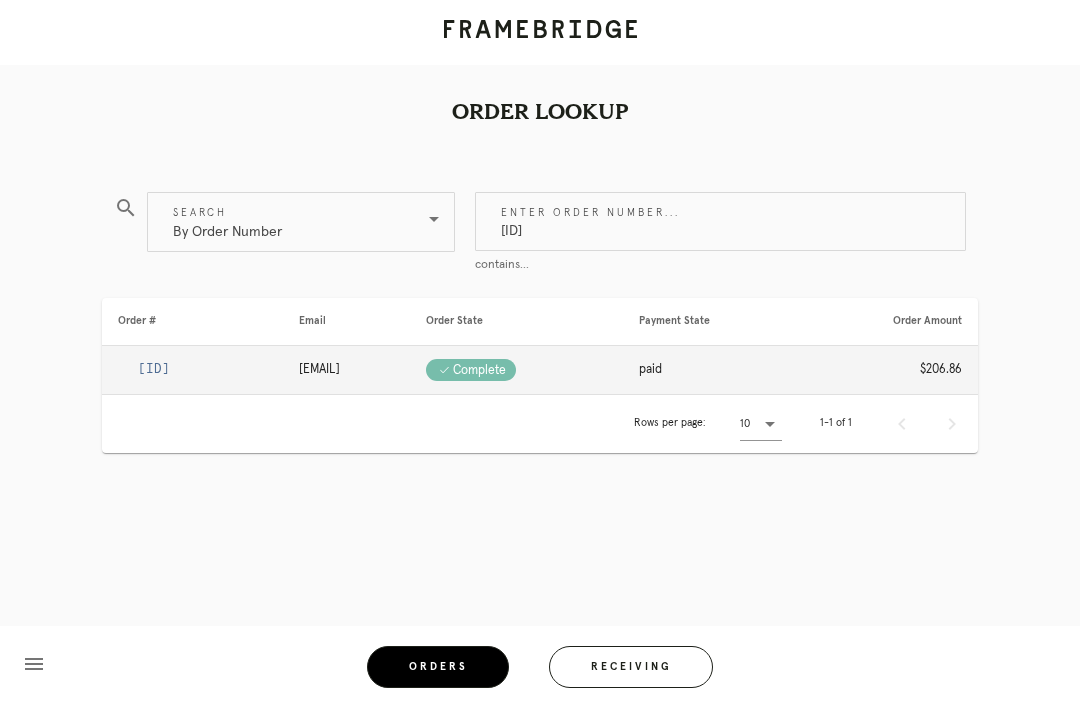 click on "[ID]" at bounding box center (154, 369) 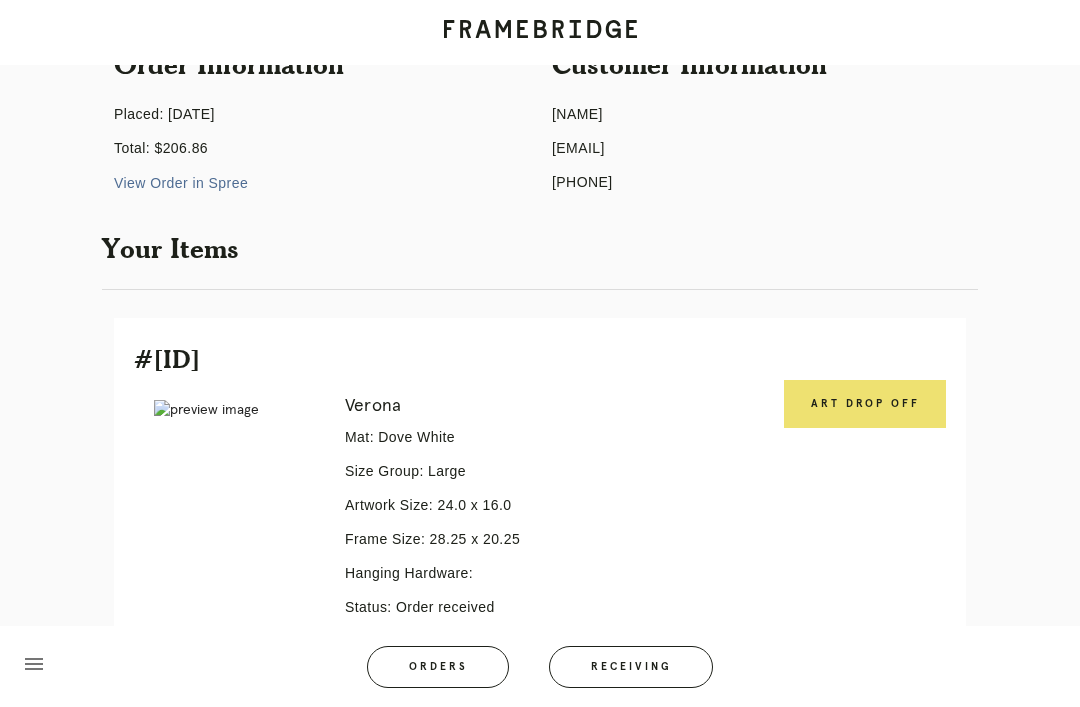 scroll, scrollTop: 326, scrollLeft: 0, axis: vertical 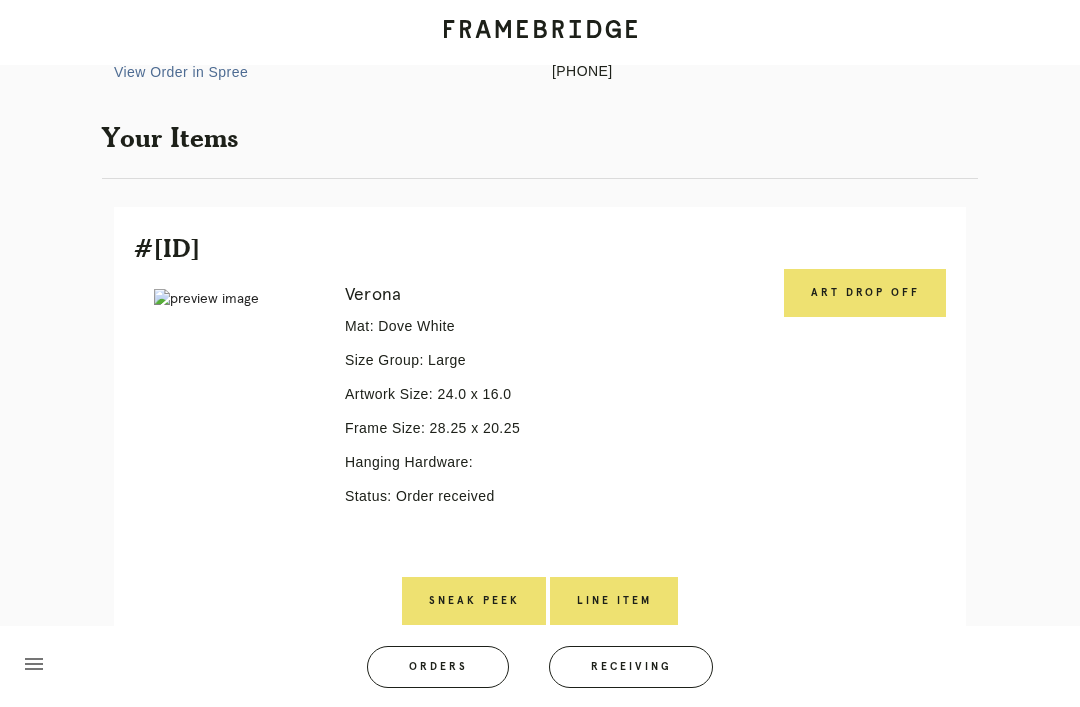 click on "Art drop off" at bounding box center (865, 293) 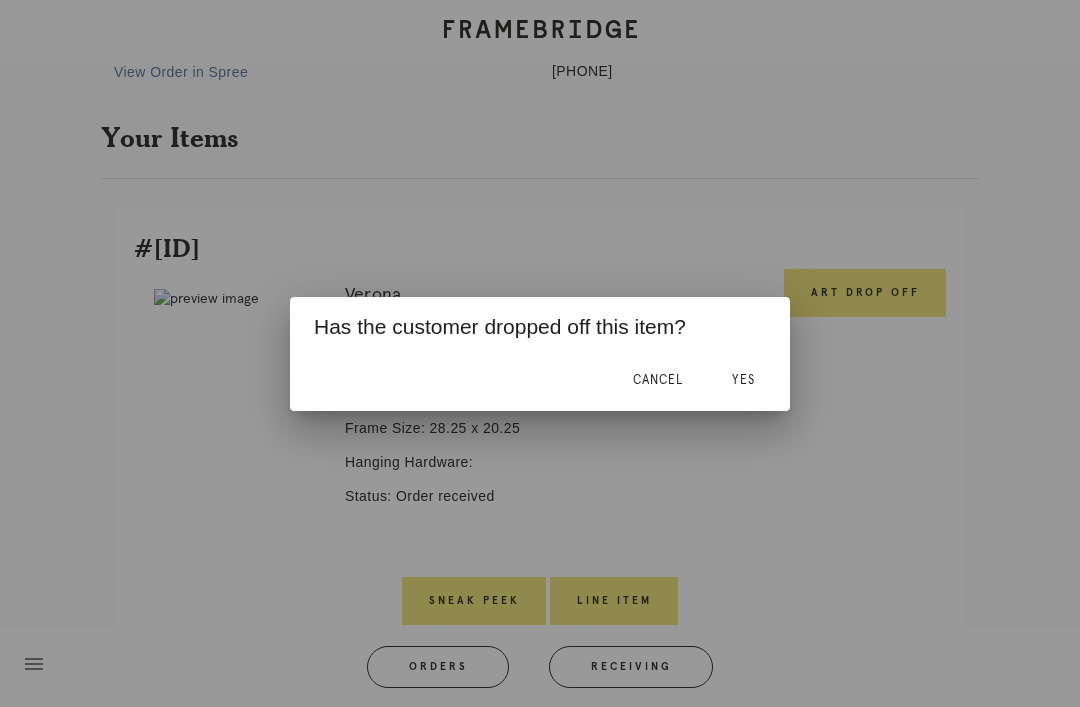 click on "Yes" at bounding box center (743, 381) 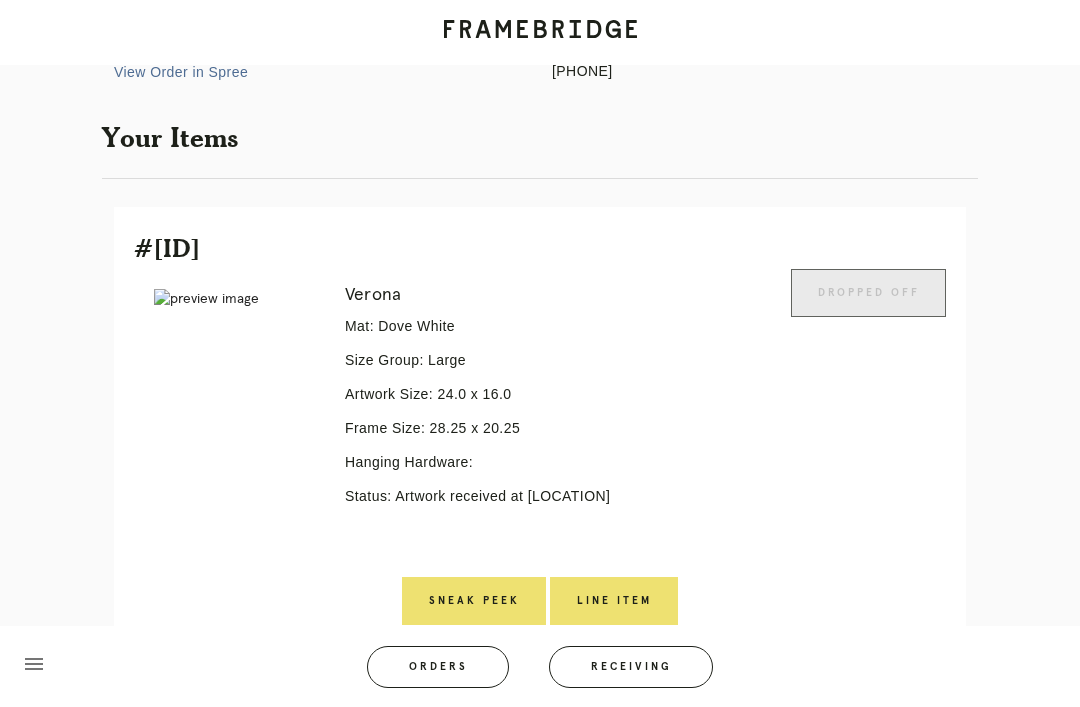 click on "Line Item" at bounding box center [614, 601] 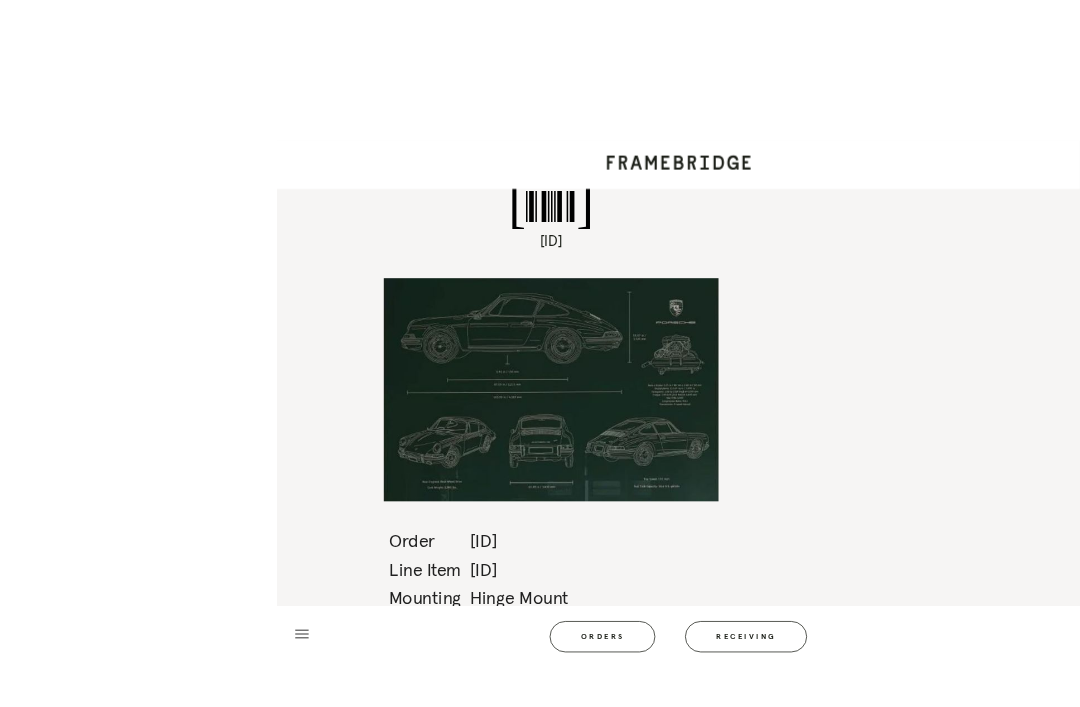 scroll, scrollTop: 9, scrollLeft: 0, axis: vertical 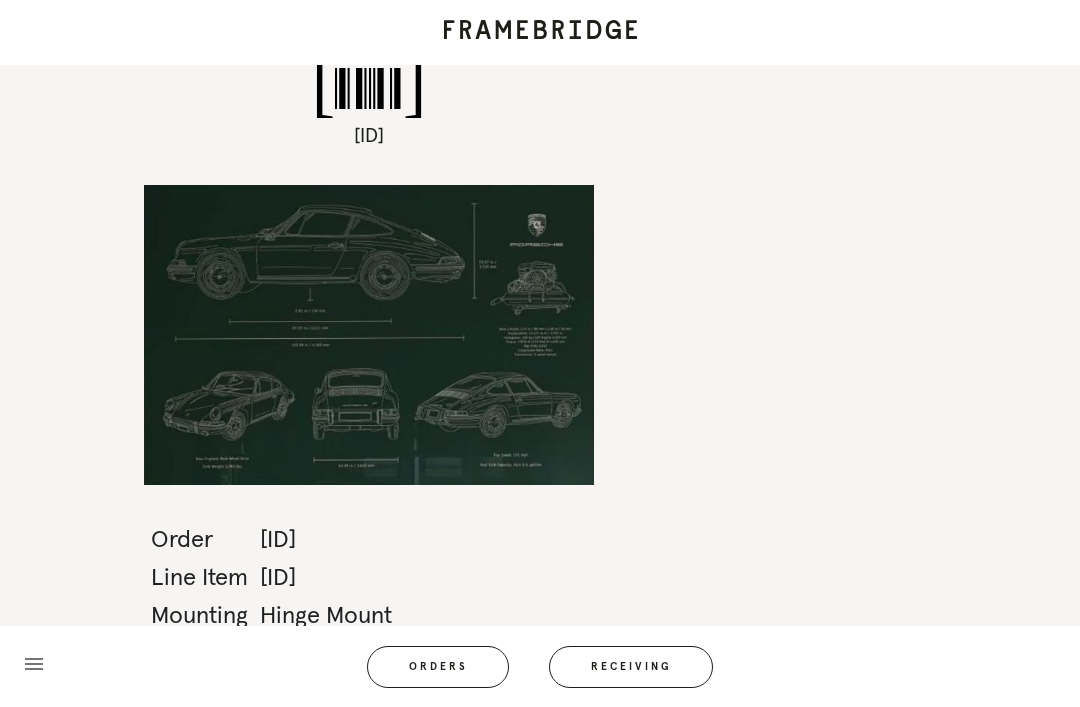 click on "Orders" at bounding box center (438, 667) 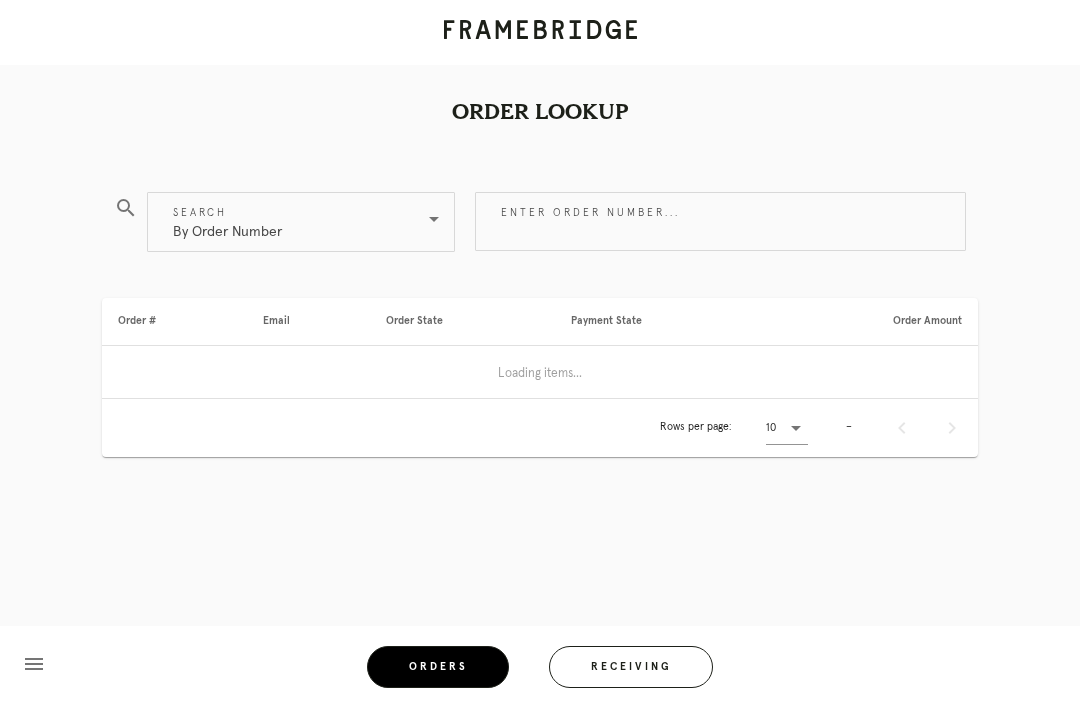click on "Receiving" at bounding box center [631, 667] 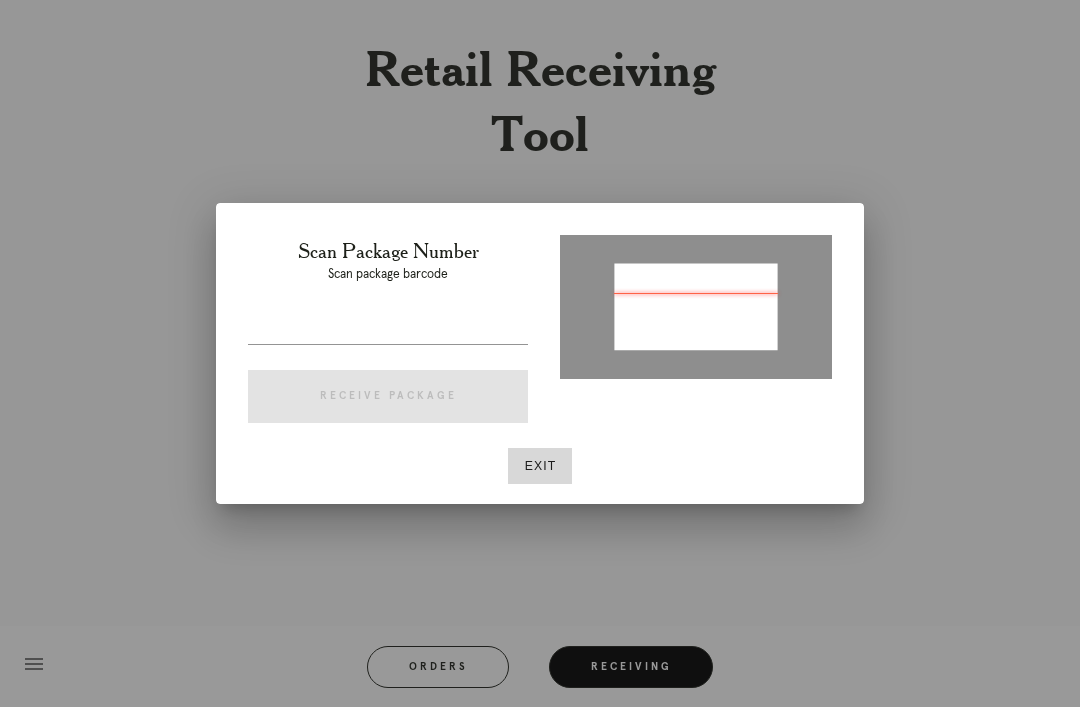 type on "[ID]" 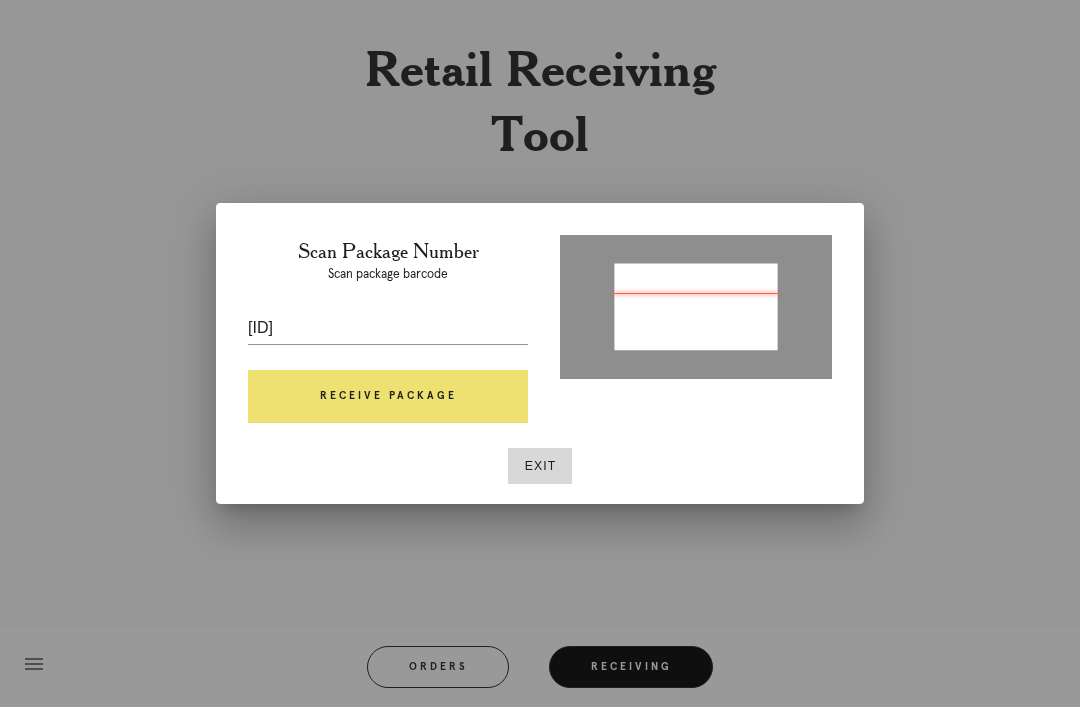 click on "Receive Package" at bounding box center [388, 397] 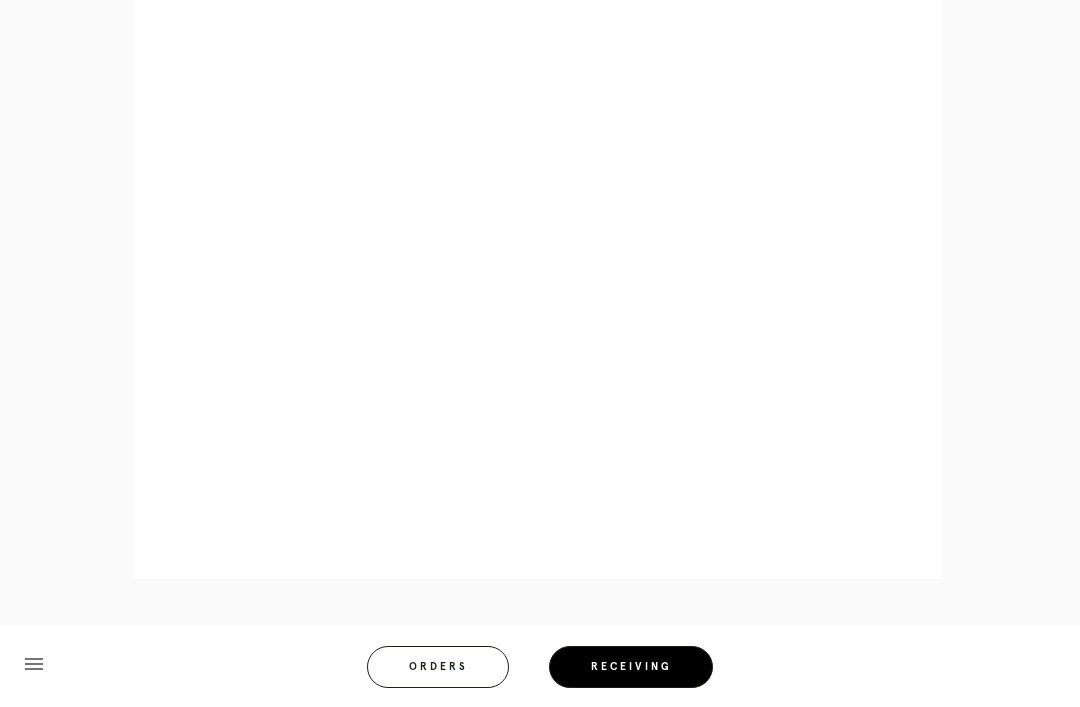 scroll, scrollTop: 1012, scrollLeft: 0, axis: vertical 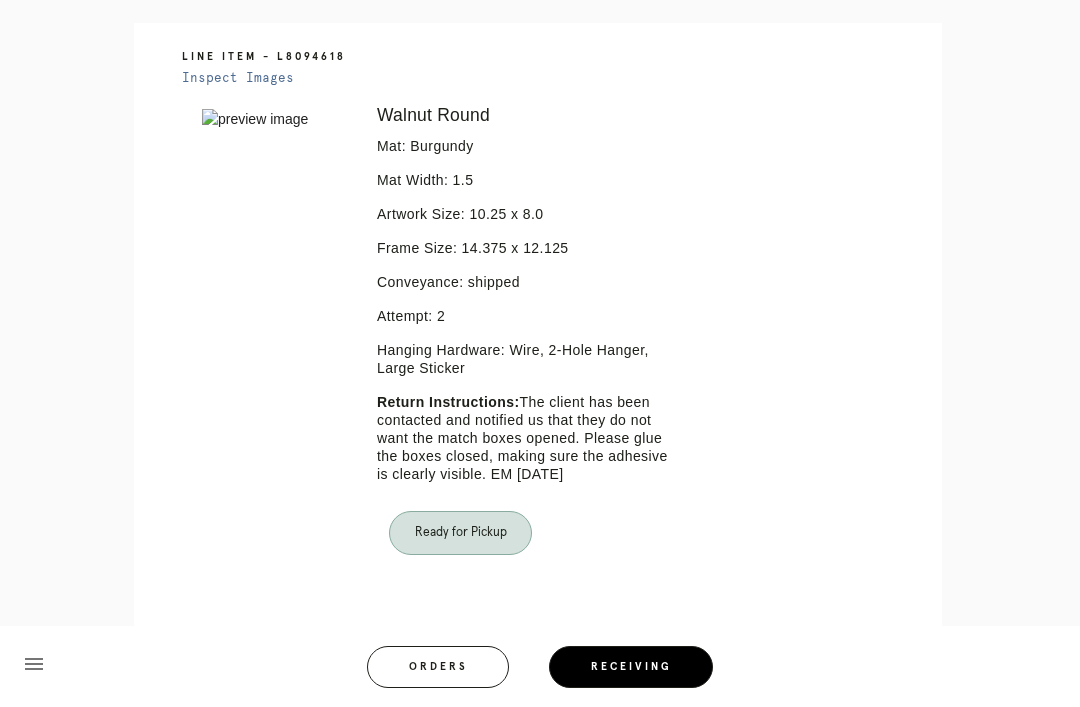 click on "Line Item - L8094618
Inspect Images
Error retreiving frame spec #9762918
Walnut Round
Mat: Burgundy
Mat Width: 1.5
Artwork Size:
10.25
x
8.0
Frame Size:
14.375
x
12.125
Conveyance: shipped
Attempt: 2
Hanging Hardware: Wire, 2-Hole Hanger, Large Sticker
Return Instructions:
The client has been contacted and notified us that they do not want the match boxes opened. Please glue the boxes closed, making sure the adhesive is clearly visible. EM 7.22.25
Ready for Pickup" at bounding box center [540, 347] 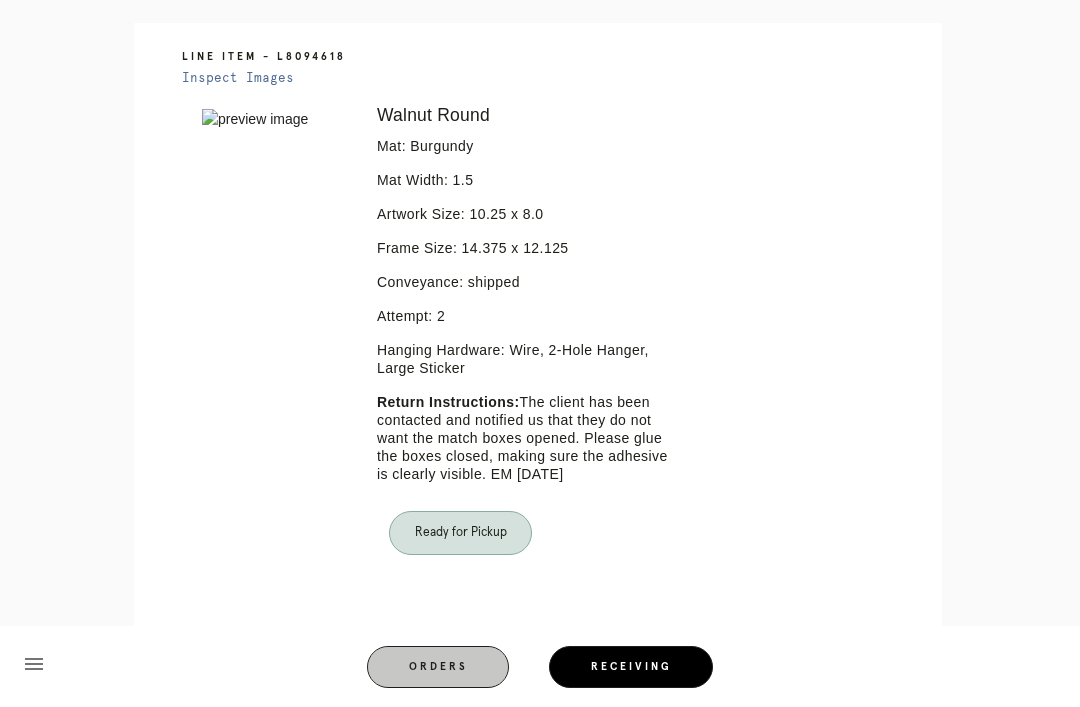 scroll, scrollTop: 0, scrollLeft: 0, axis: both 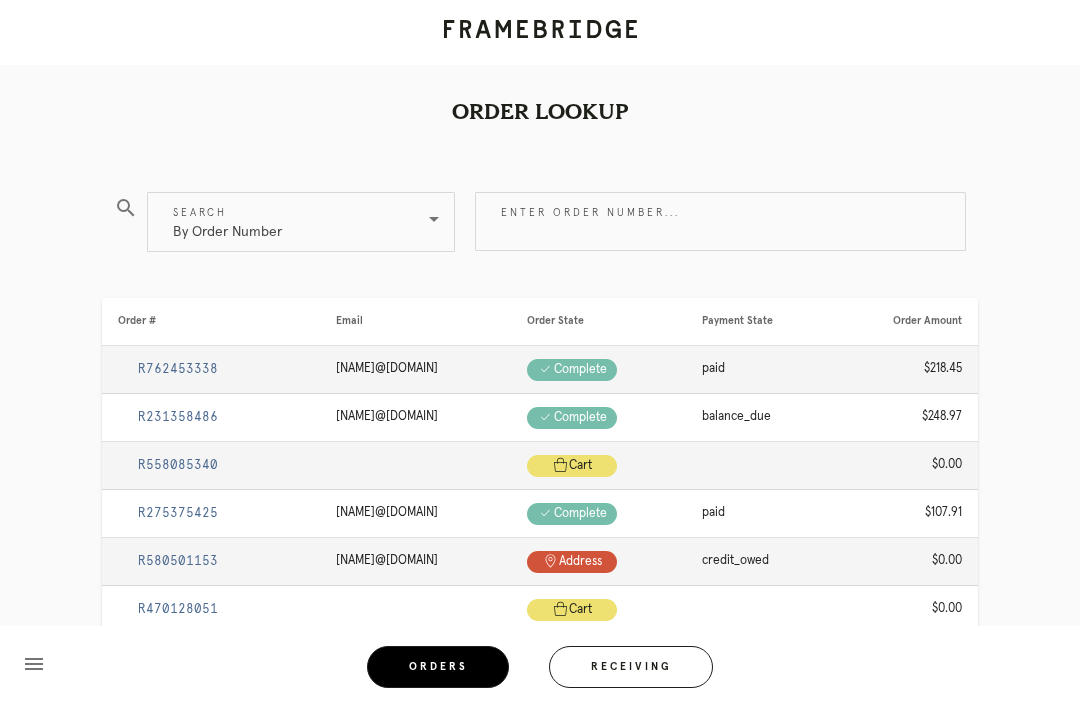 click on "Receiving" at bounding box center [631, 667] 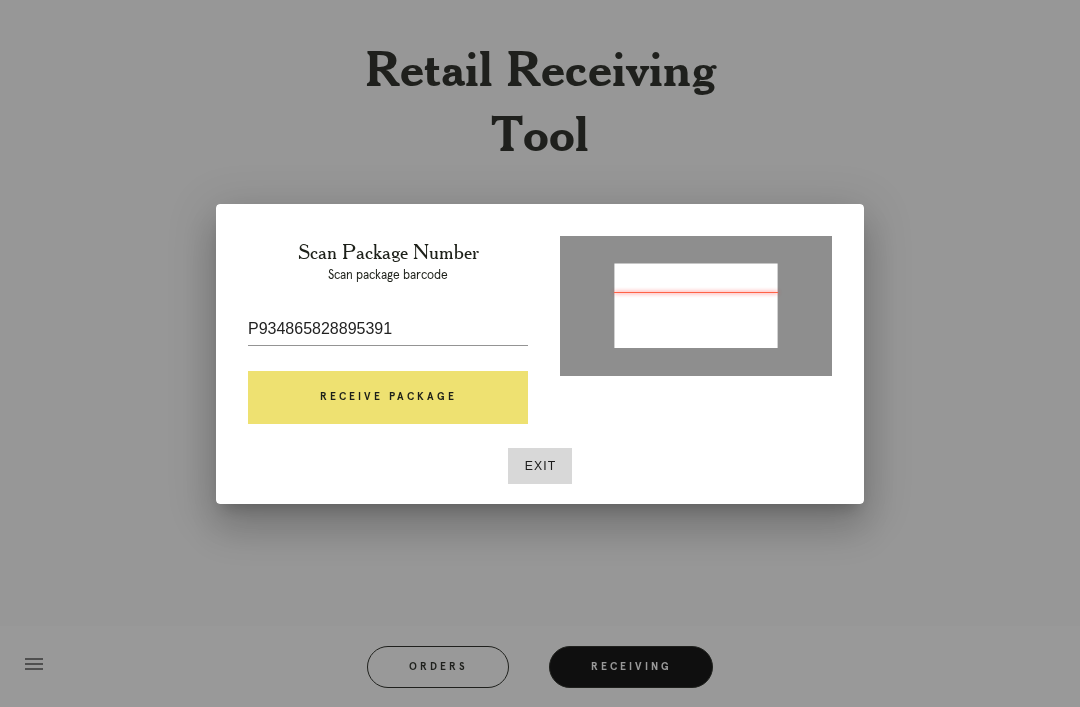 type on "L3W529949731582375" 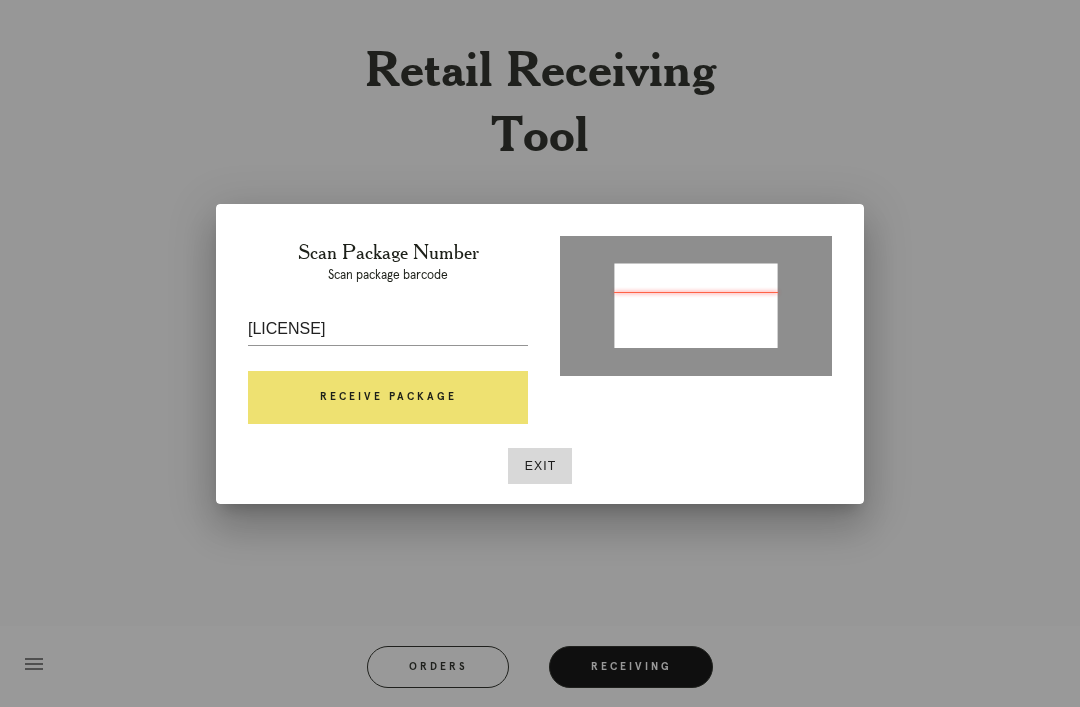 click on "Receive Package" at bounding box center (388, 398) 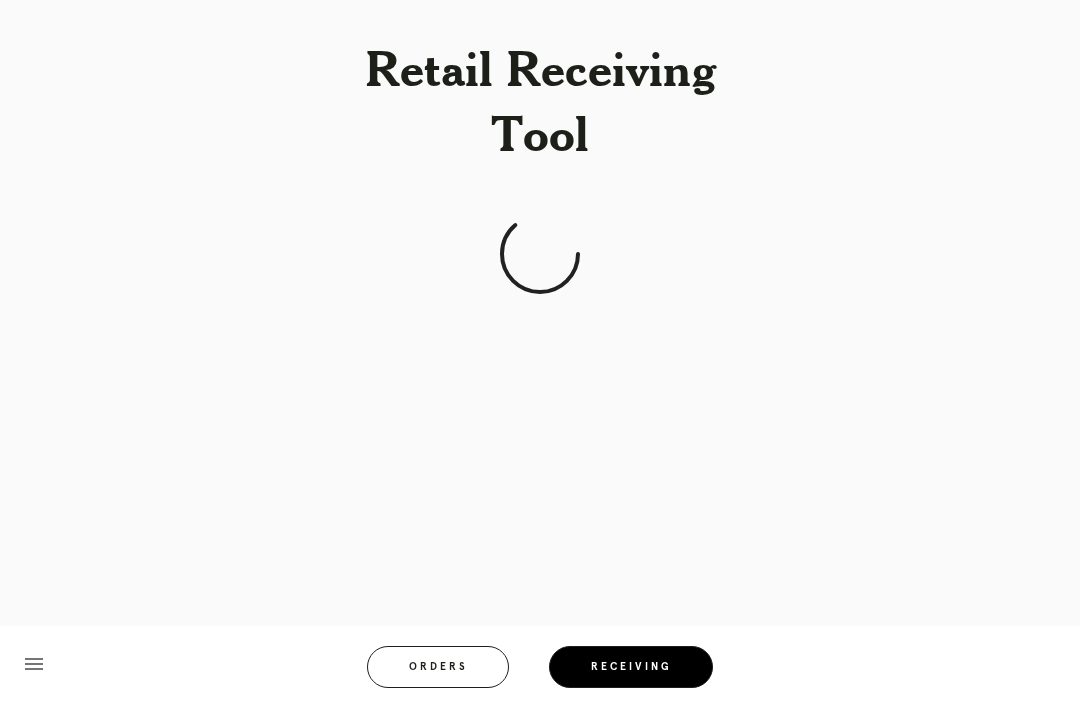 click on "Orders" at bounding box center [438, 661] 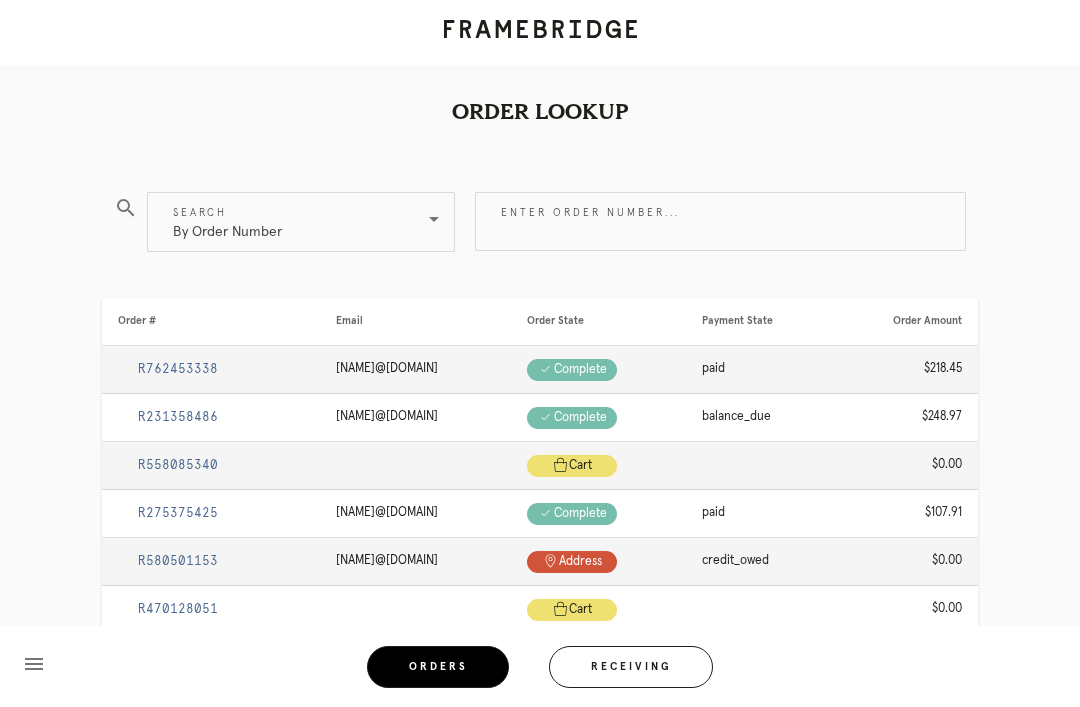 click on "Receiving" at bounding box center (631, 667) 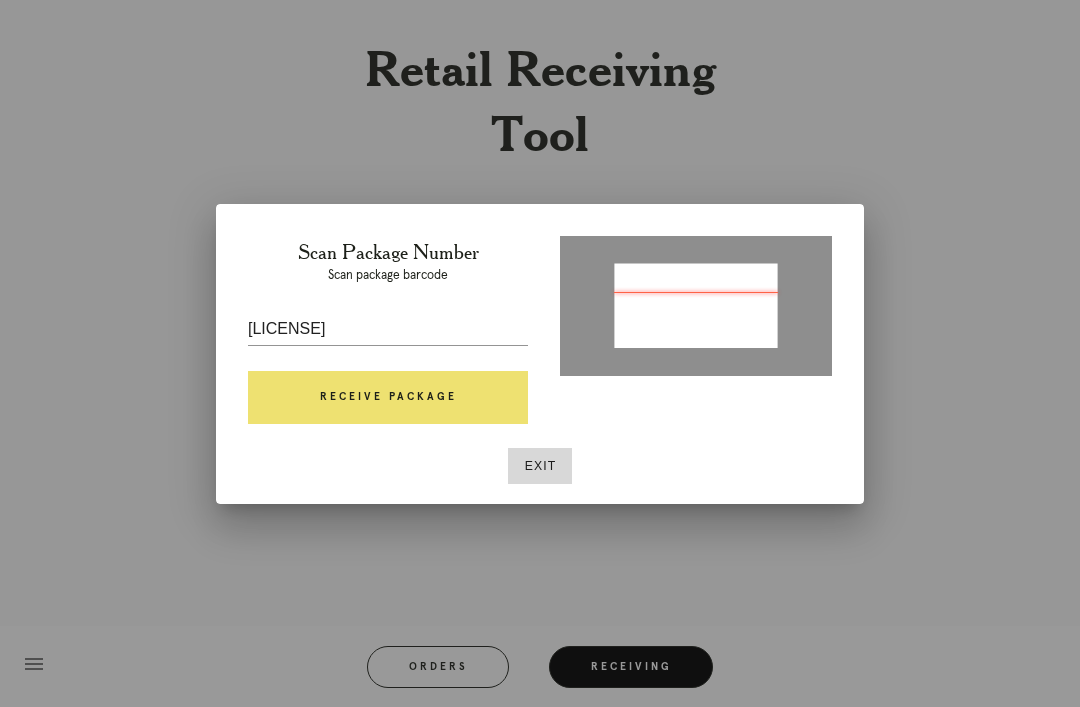 type on "P934865828895391" 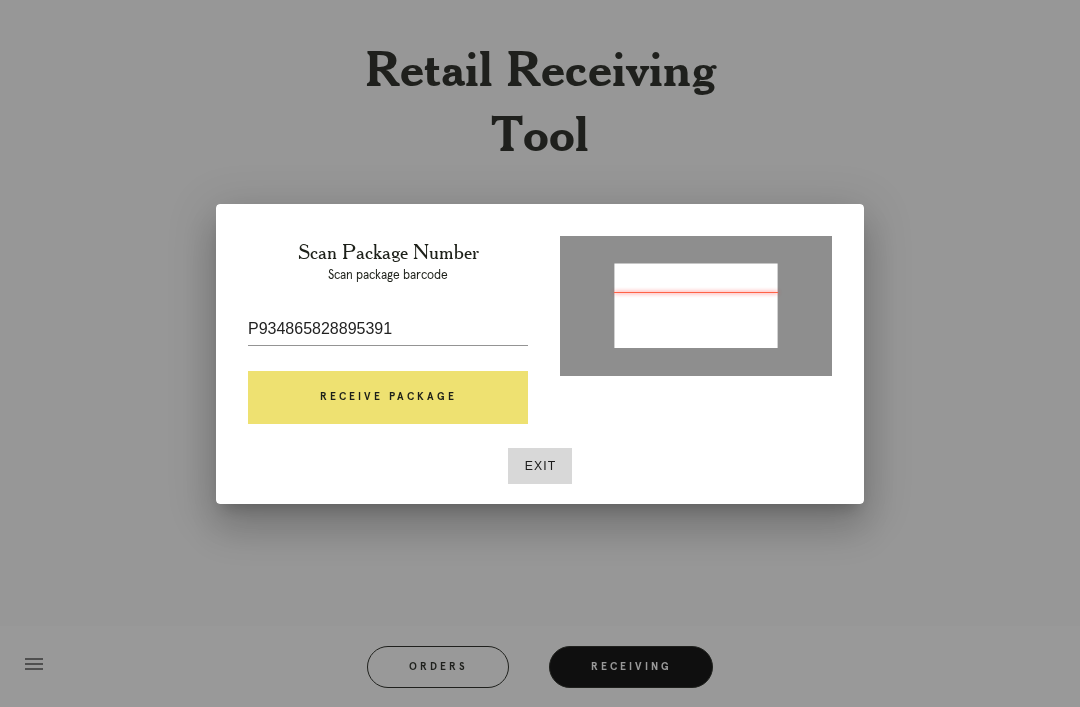 click on "Receive Package" at bounding box center (388, 398) 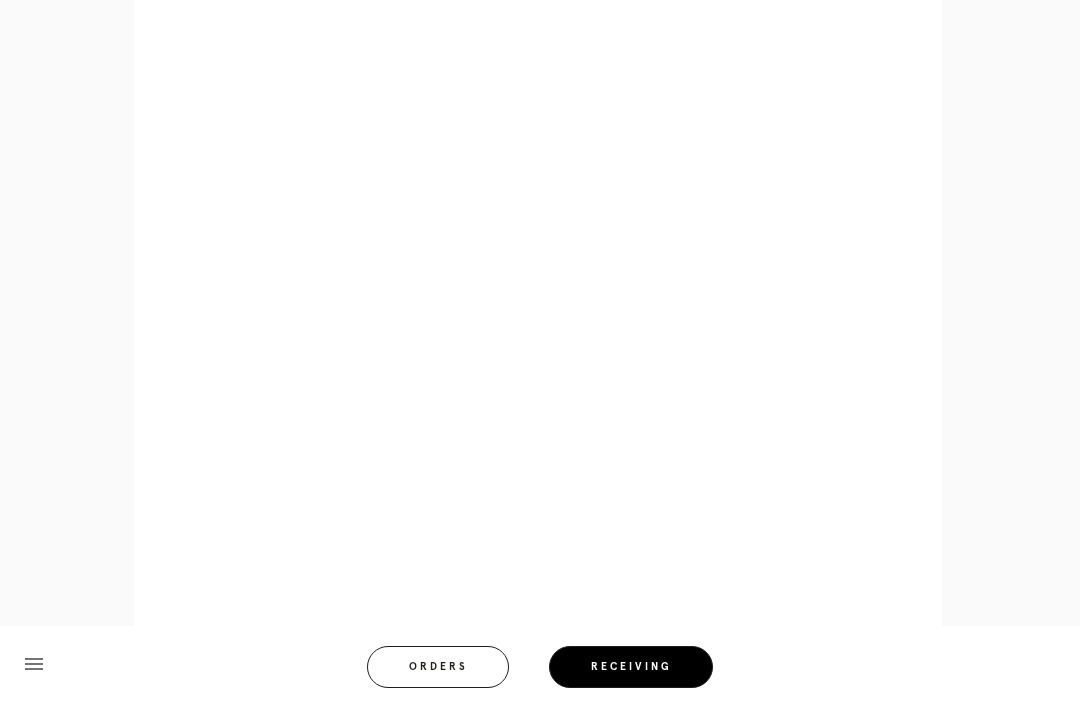 scroll, scrollTop: 858, scrollLeft: 0, axis: vertical 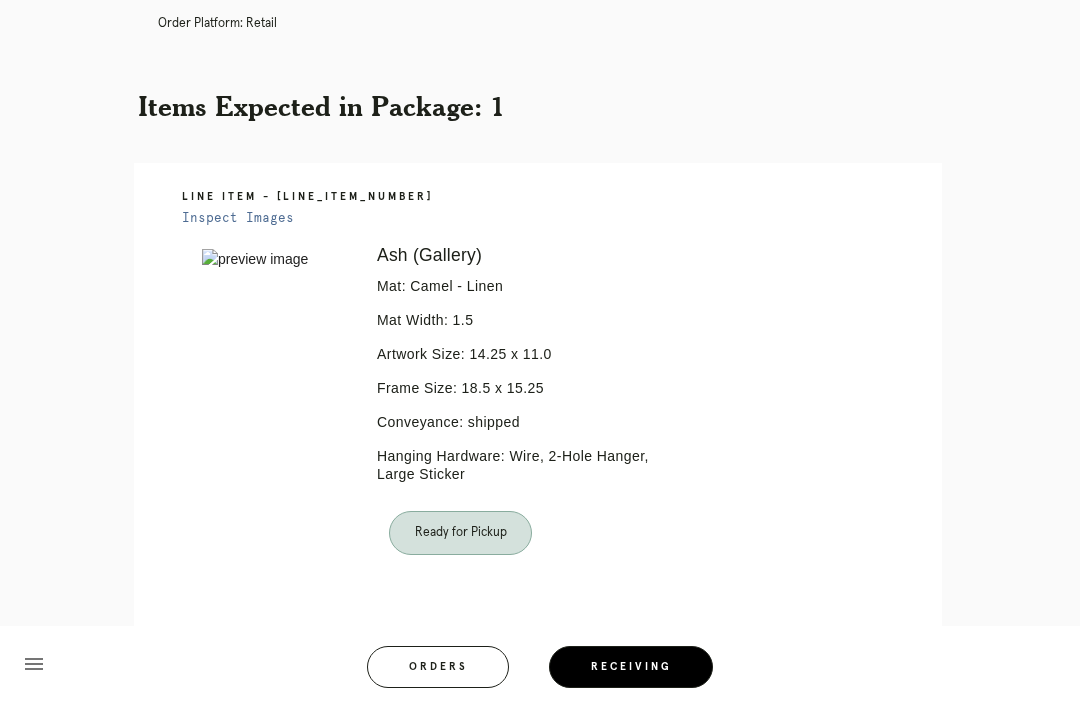 click on "Orders" at bounding box center (438, 667) 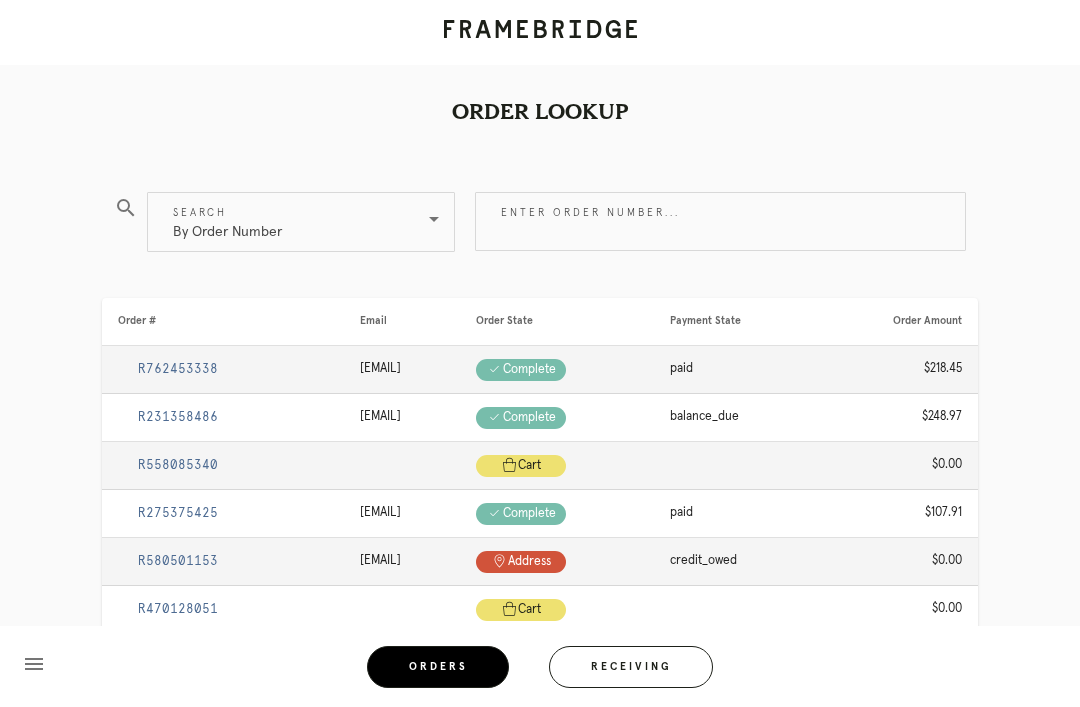 click on "menu
Orders
Receiving
Logged in as:   kimari.mcmillan@framebridge.com   76th and 3rd
Logout" at bounding box center [540, 673] 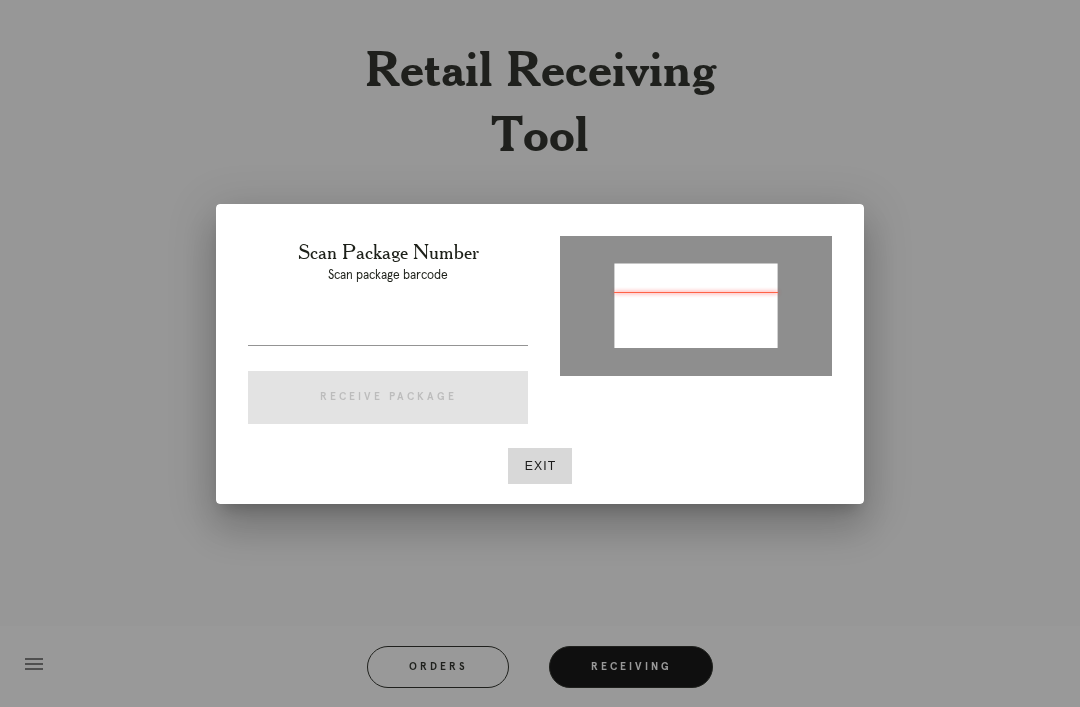 type on "P692710681756991" 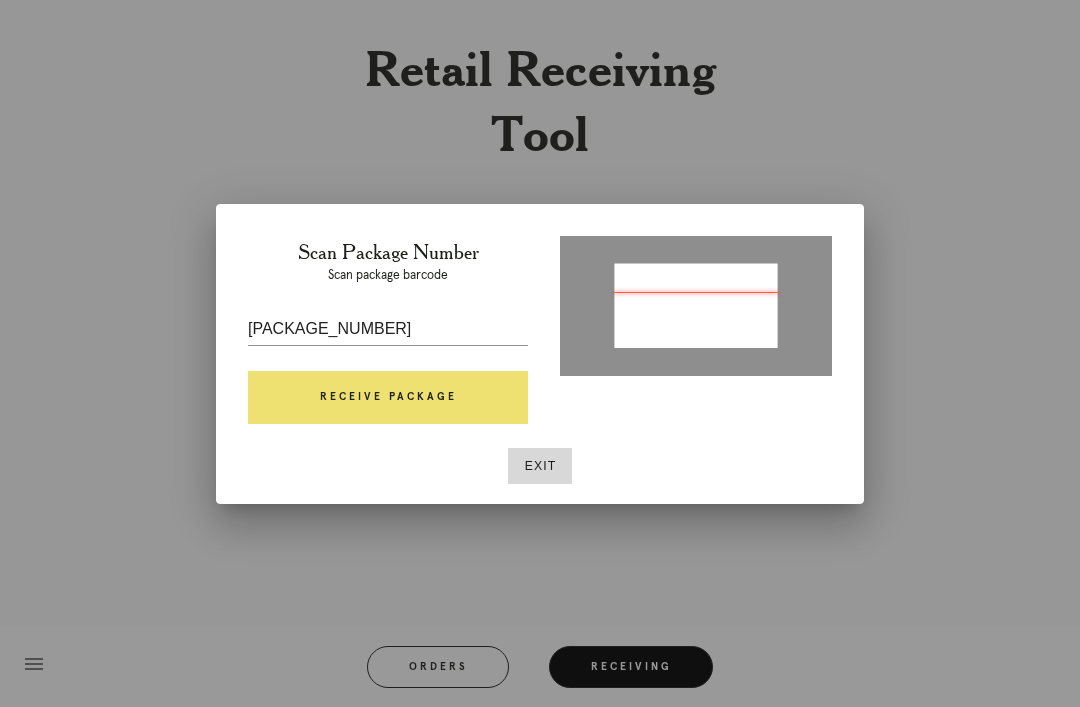 click on "Receive Package" at bounding box center [388, 398] 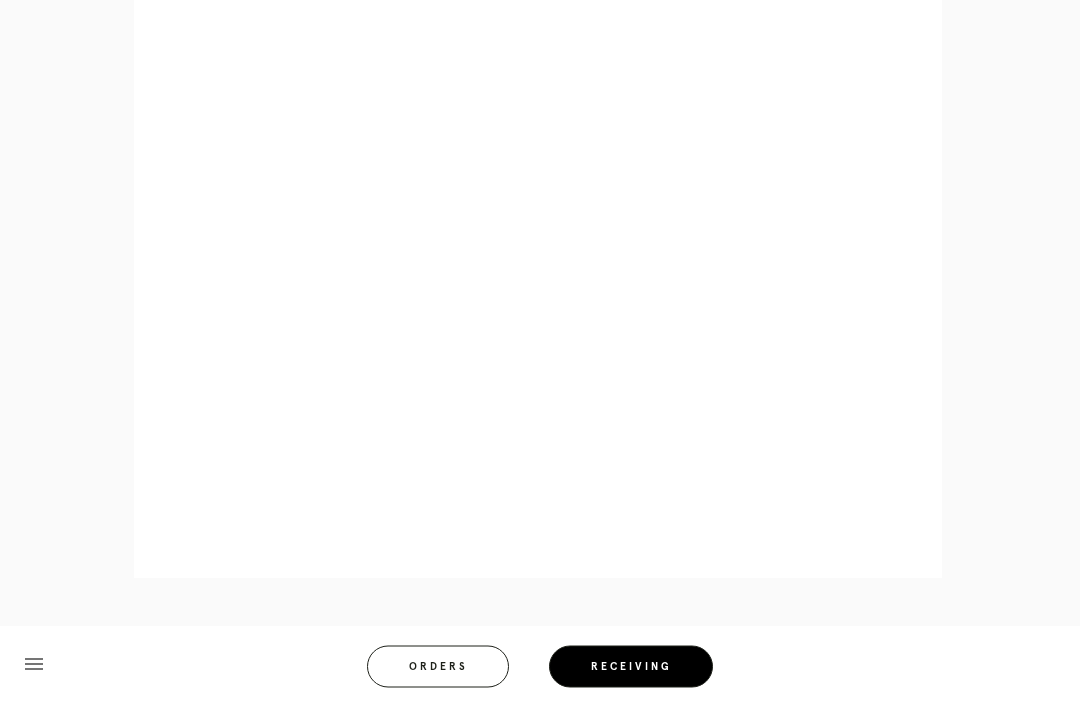 scroll, scrollTop: 946, scrollLeft: 0, axis: vertical 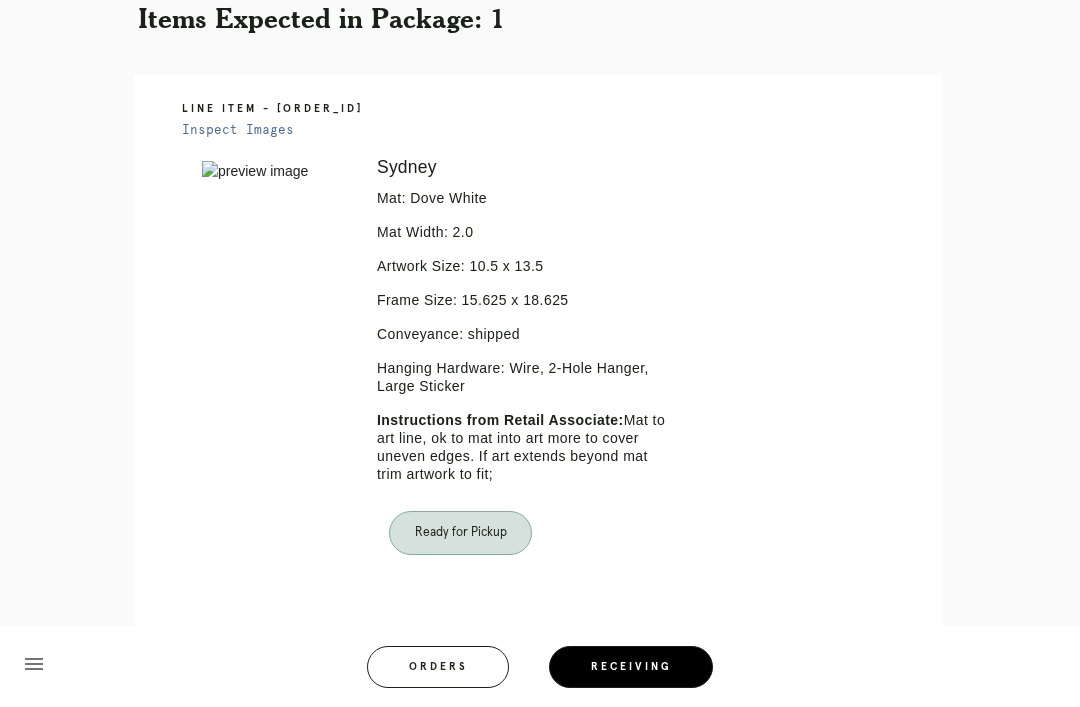 click on "Orders" at bounding box center (438, 667) 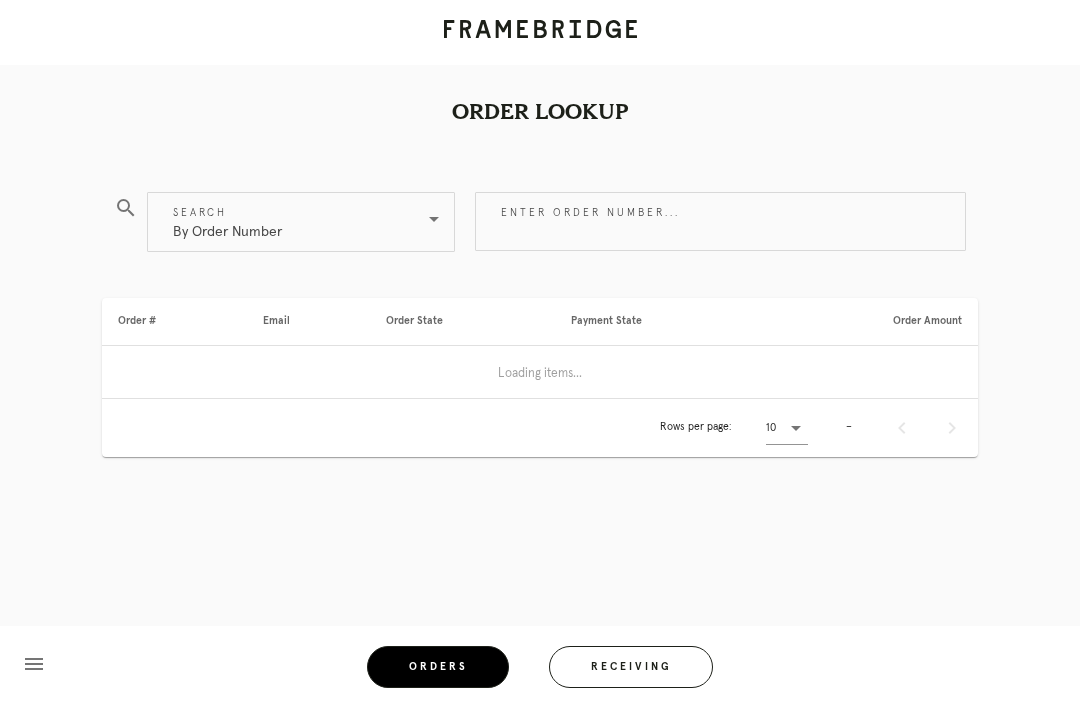 scroll, scrollTop: 0, scrollLeft: 0, axis: both 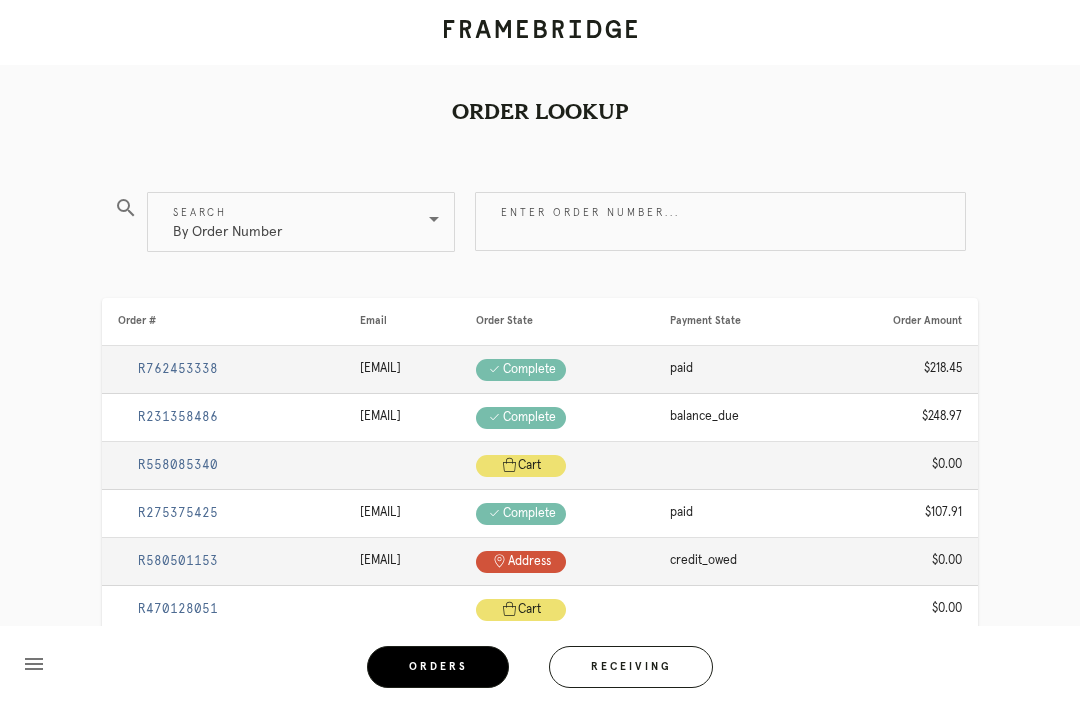 click on "Receiving" at bounding box center (631, 667) 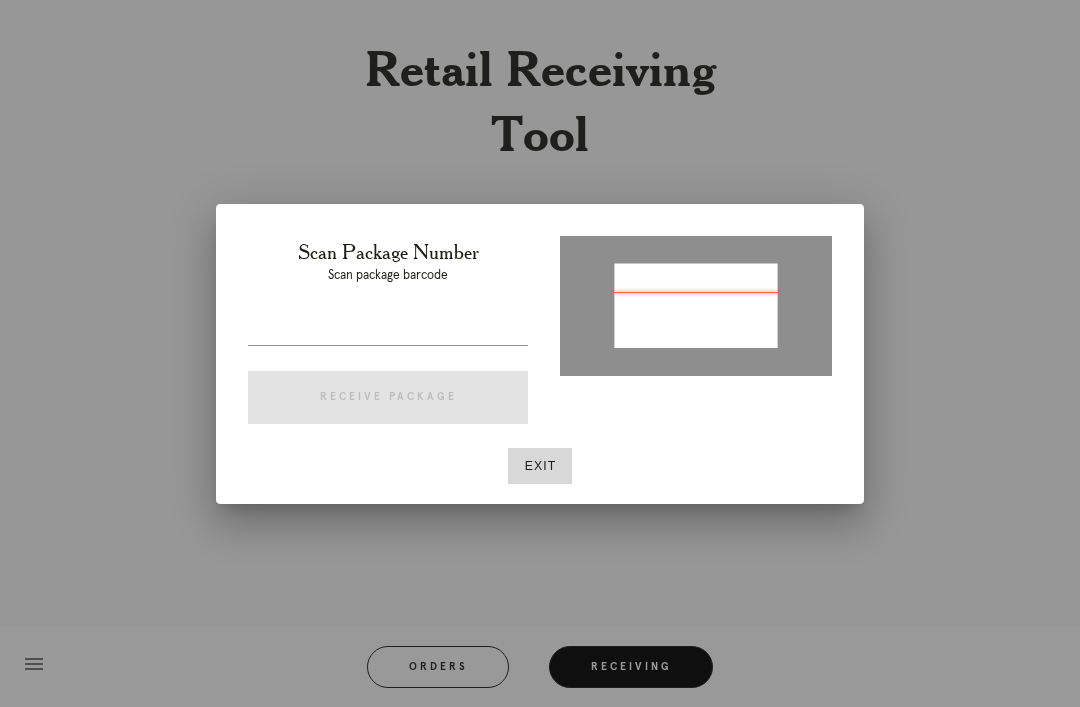 type on "[PACKAGE_ID]" 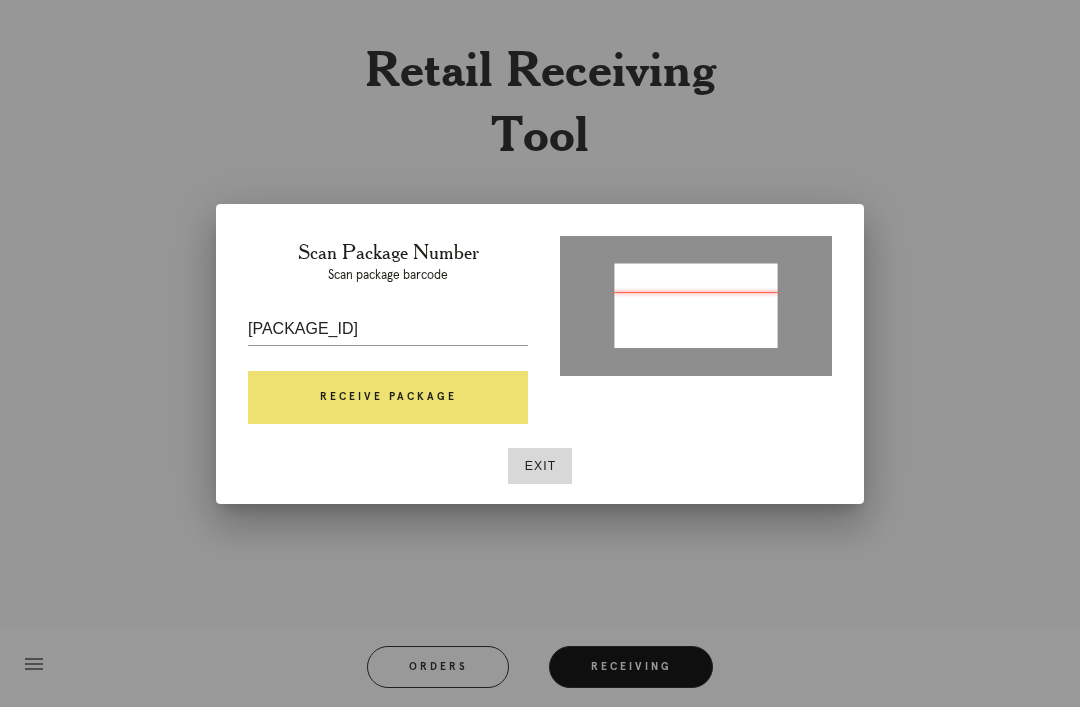 click on "Receive Package" at bounding box center (388, 398) 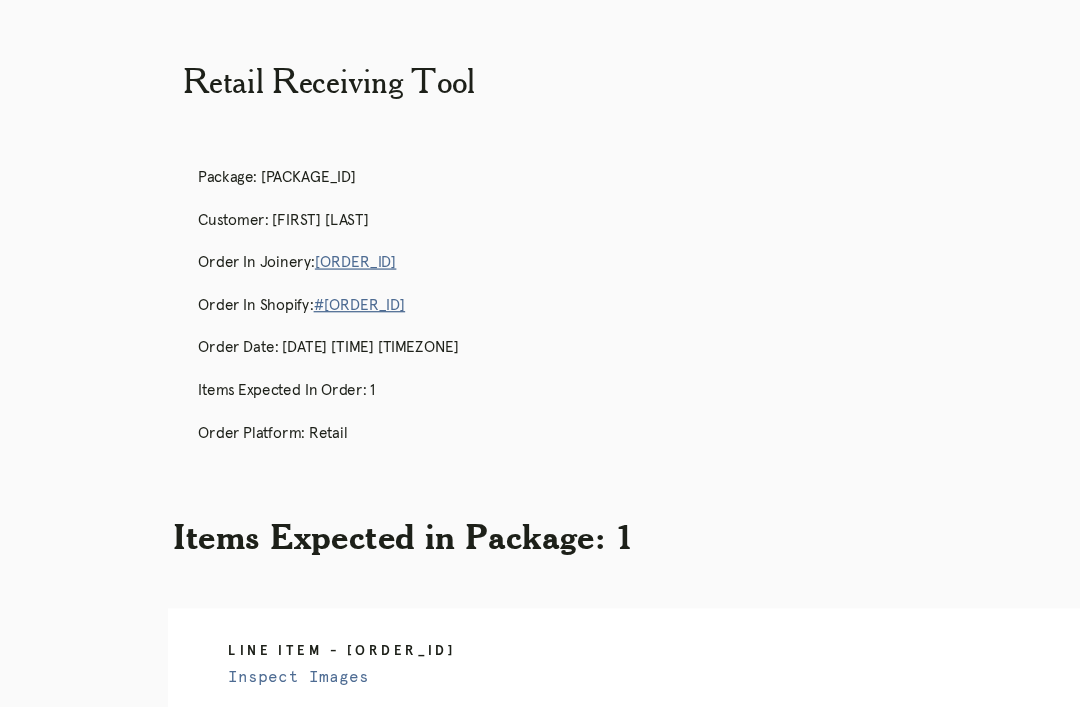 scroll, scrollTop: 23, scrollLeft: 0, axis: vertical 